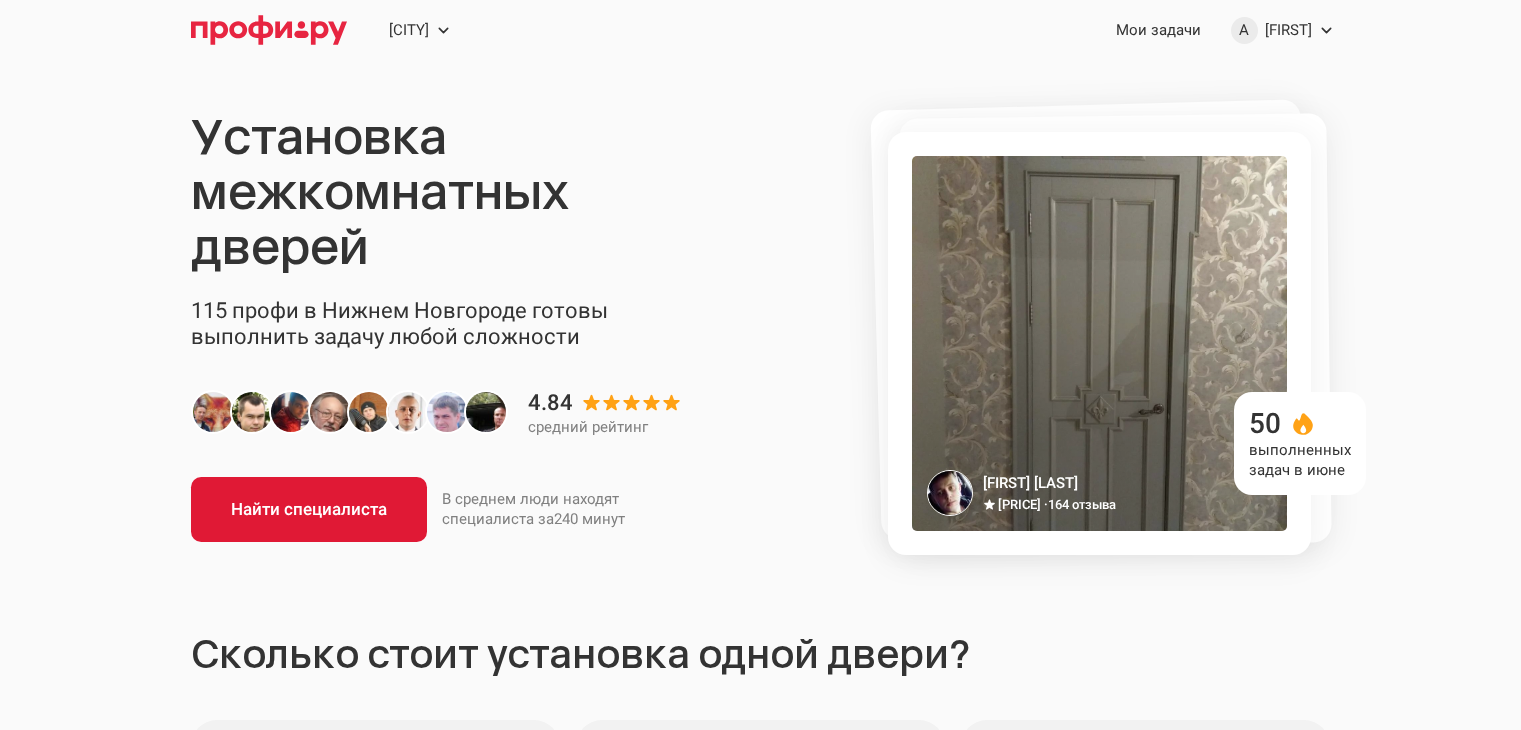 scroll, scrollTop: 0, scrollLeft: 0, axis: both 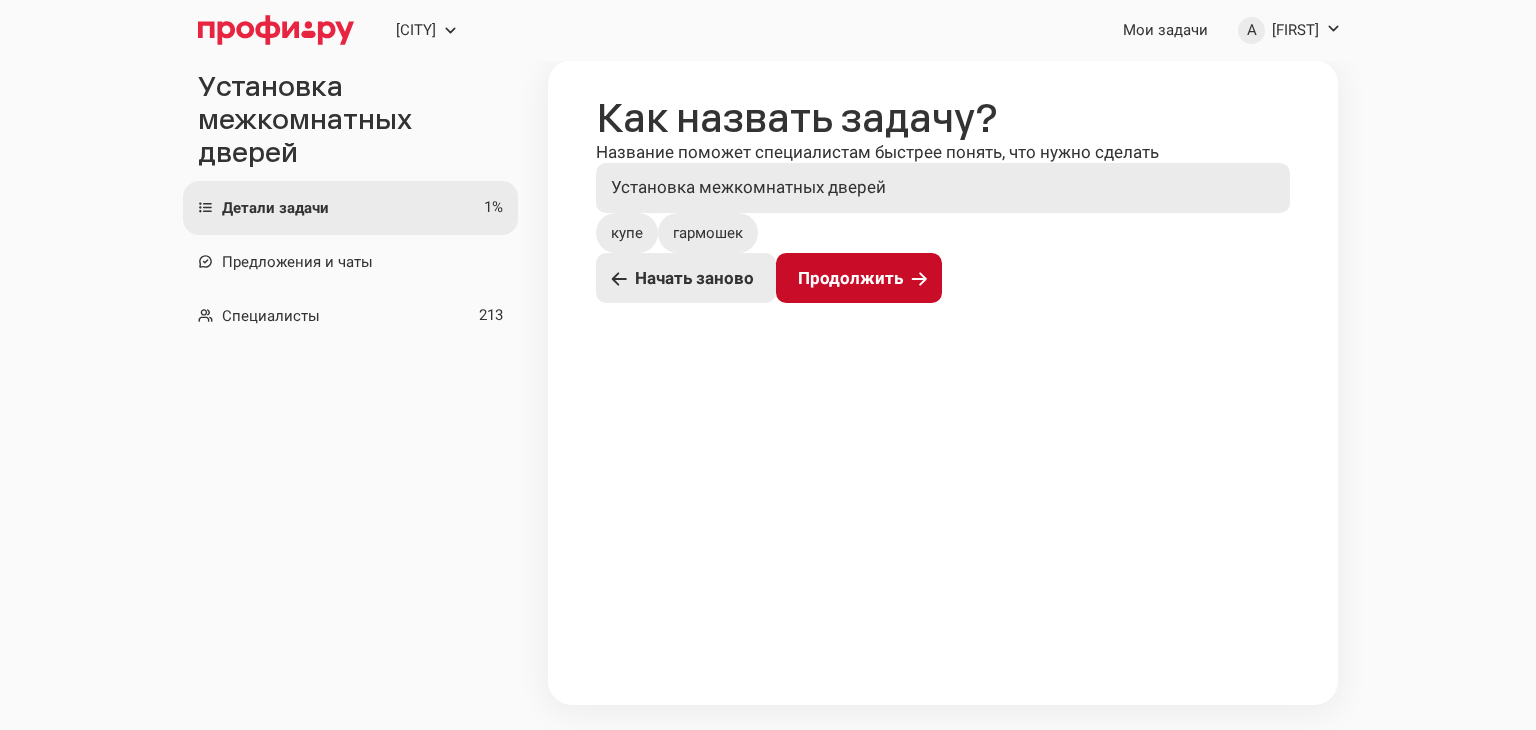 click on "Продолжить" at bounding box center (850, 278) 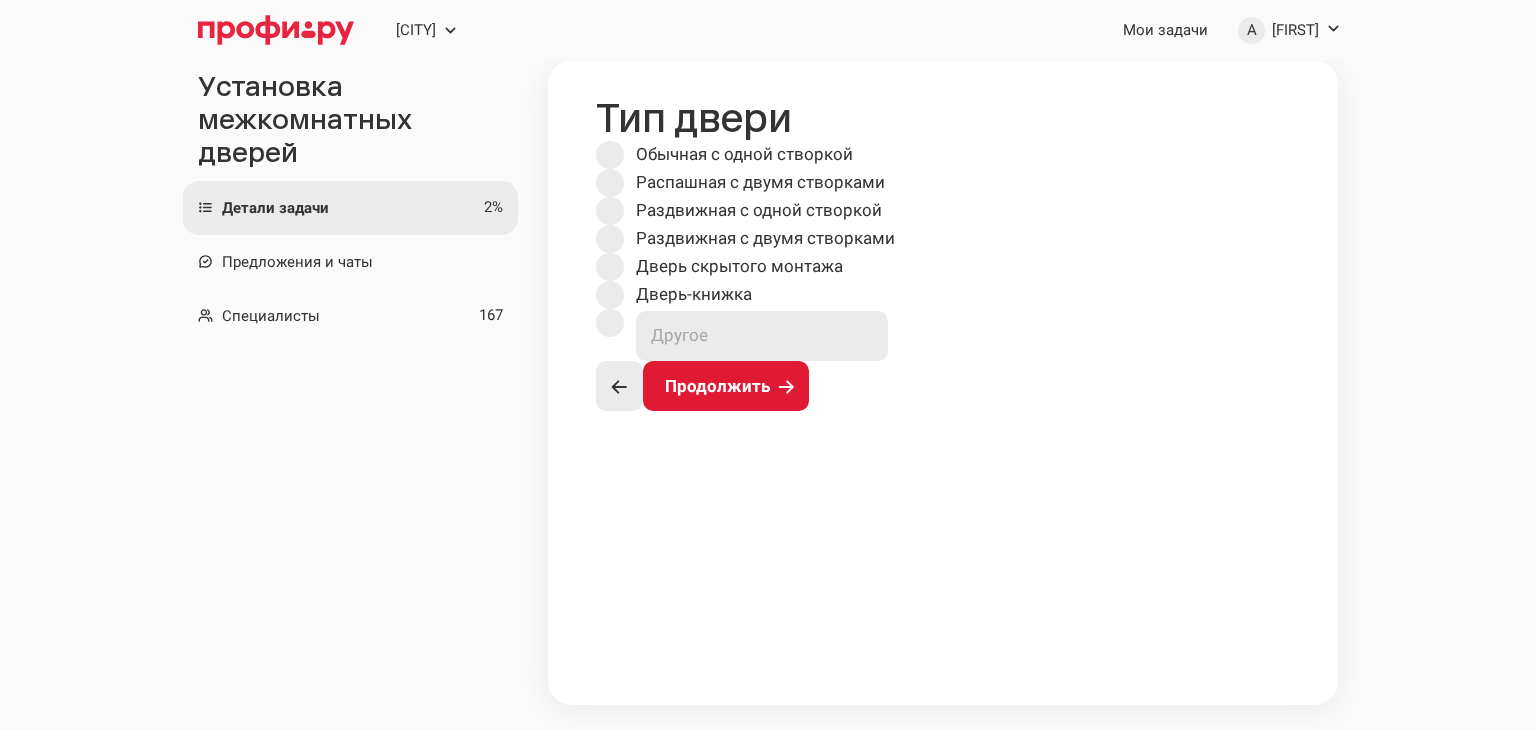 click on "Обычная с одной створкой" at bounding box center [744, 156] 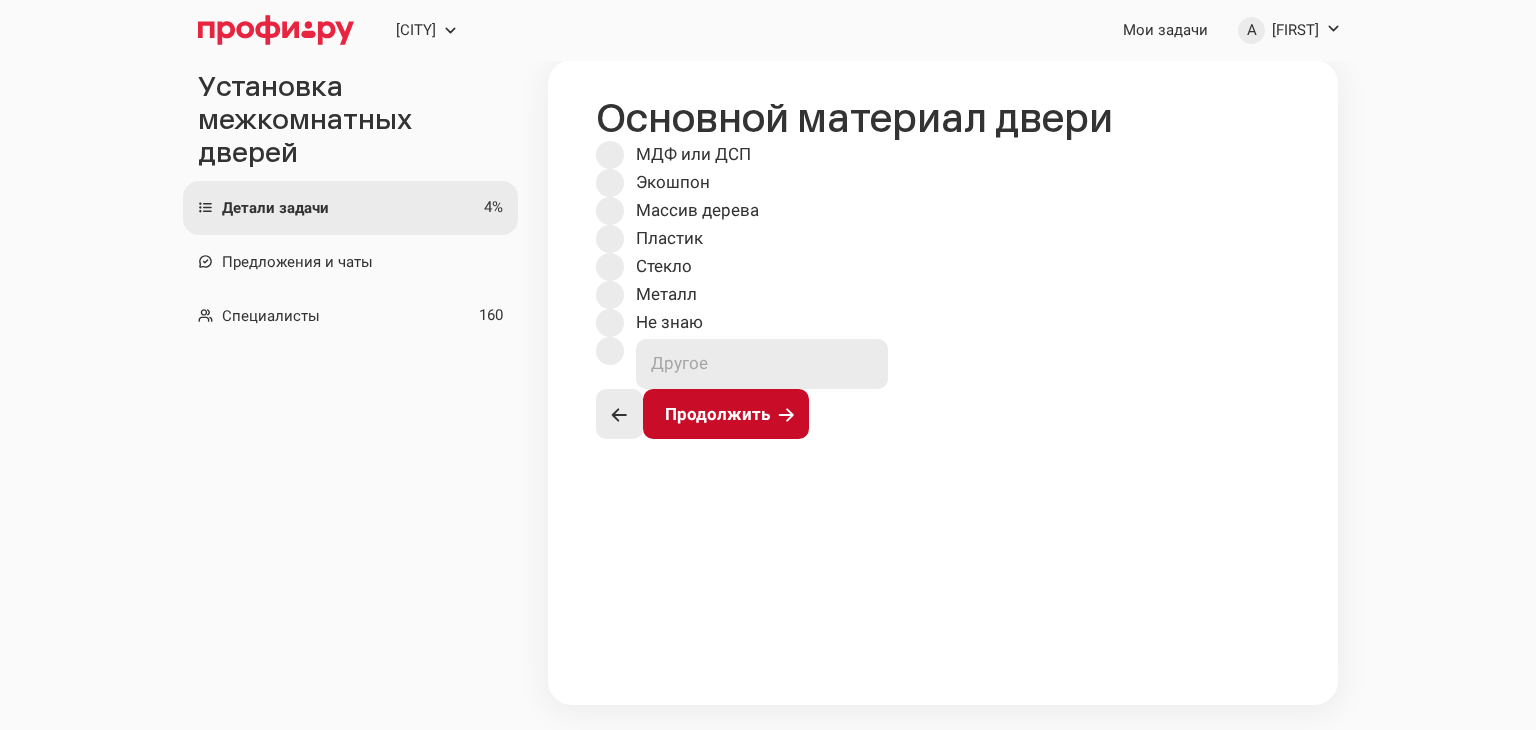 click on "Продолжить" at bounding box center (717, 414) 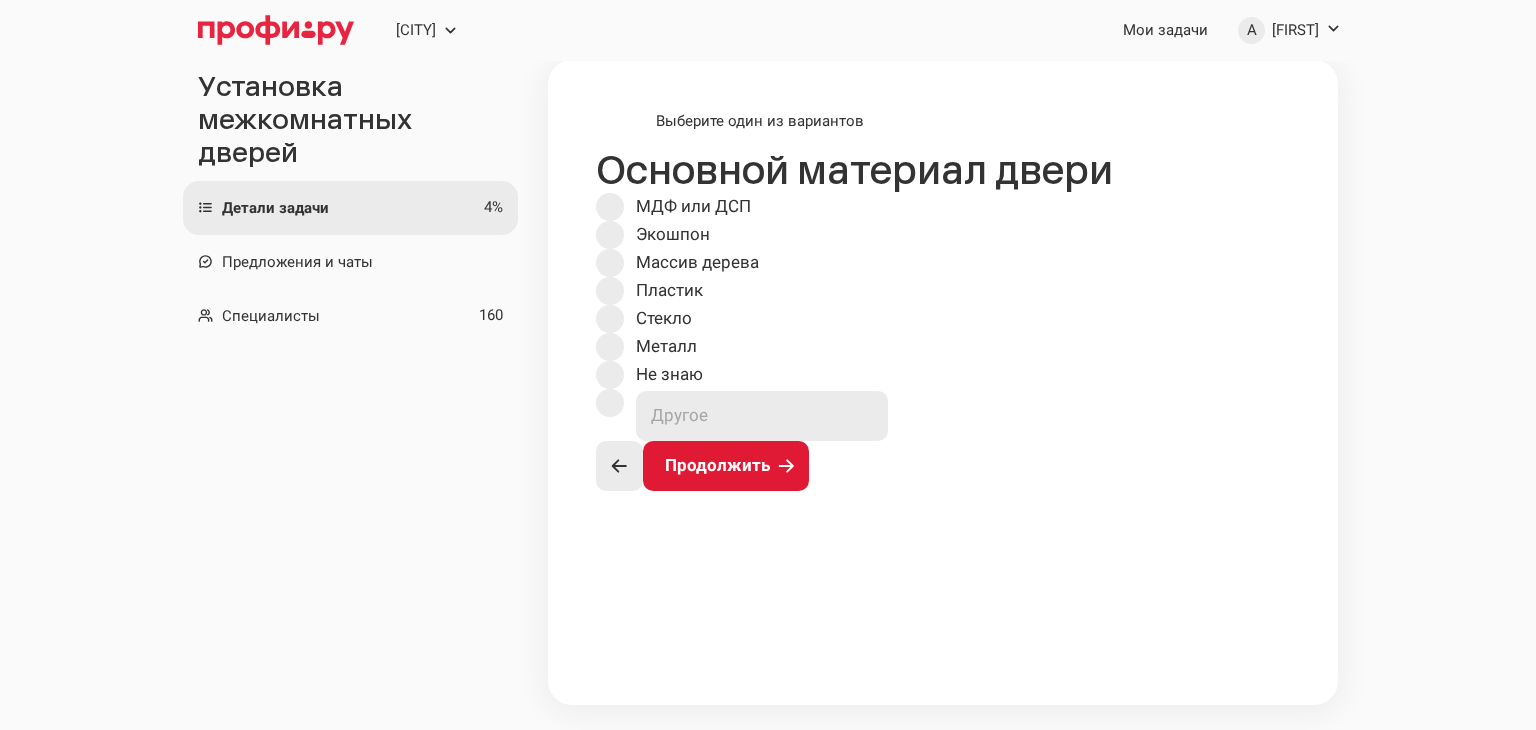 click on "Продолжить" at bounding box center [943, 466] 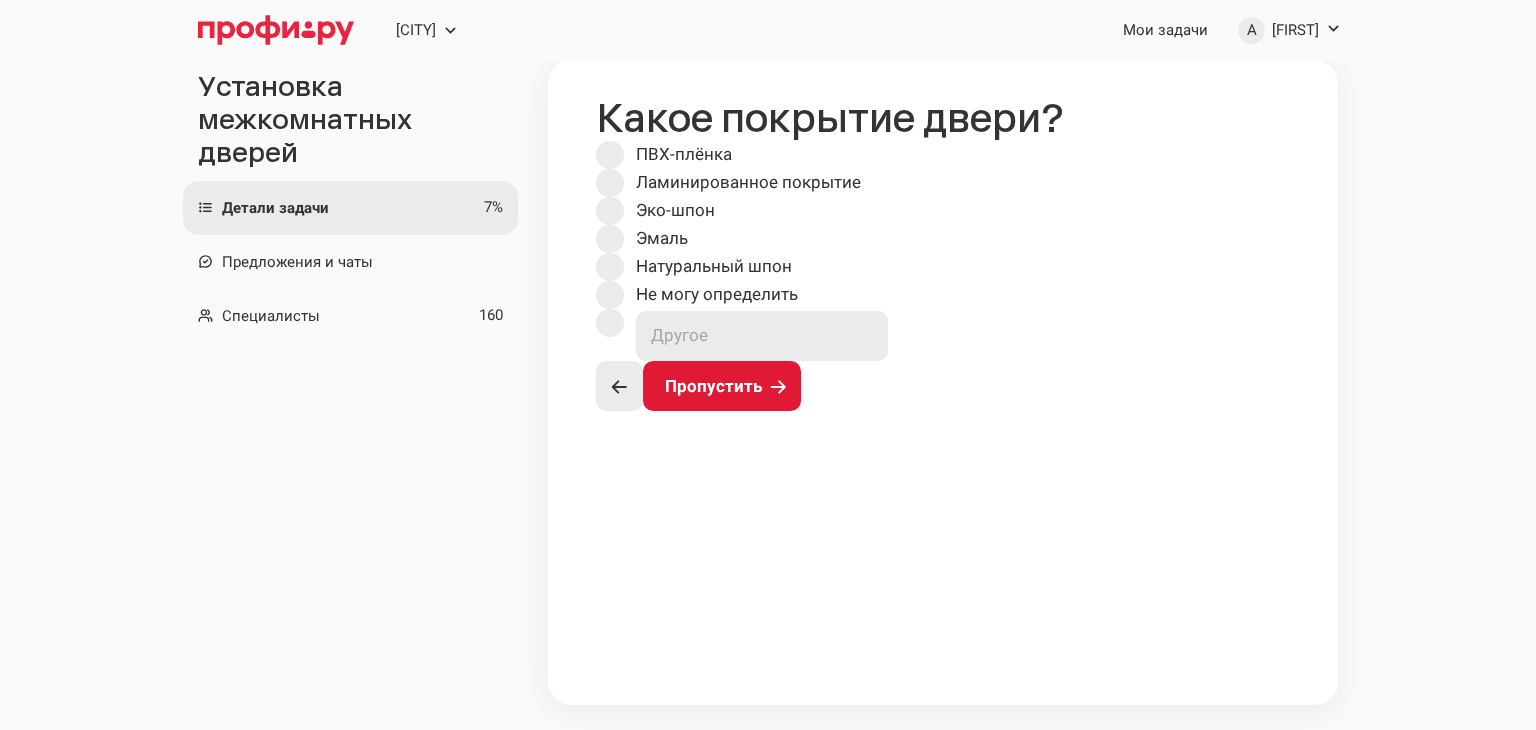 click on "Не могу определить" at bounding box center (684, 154) 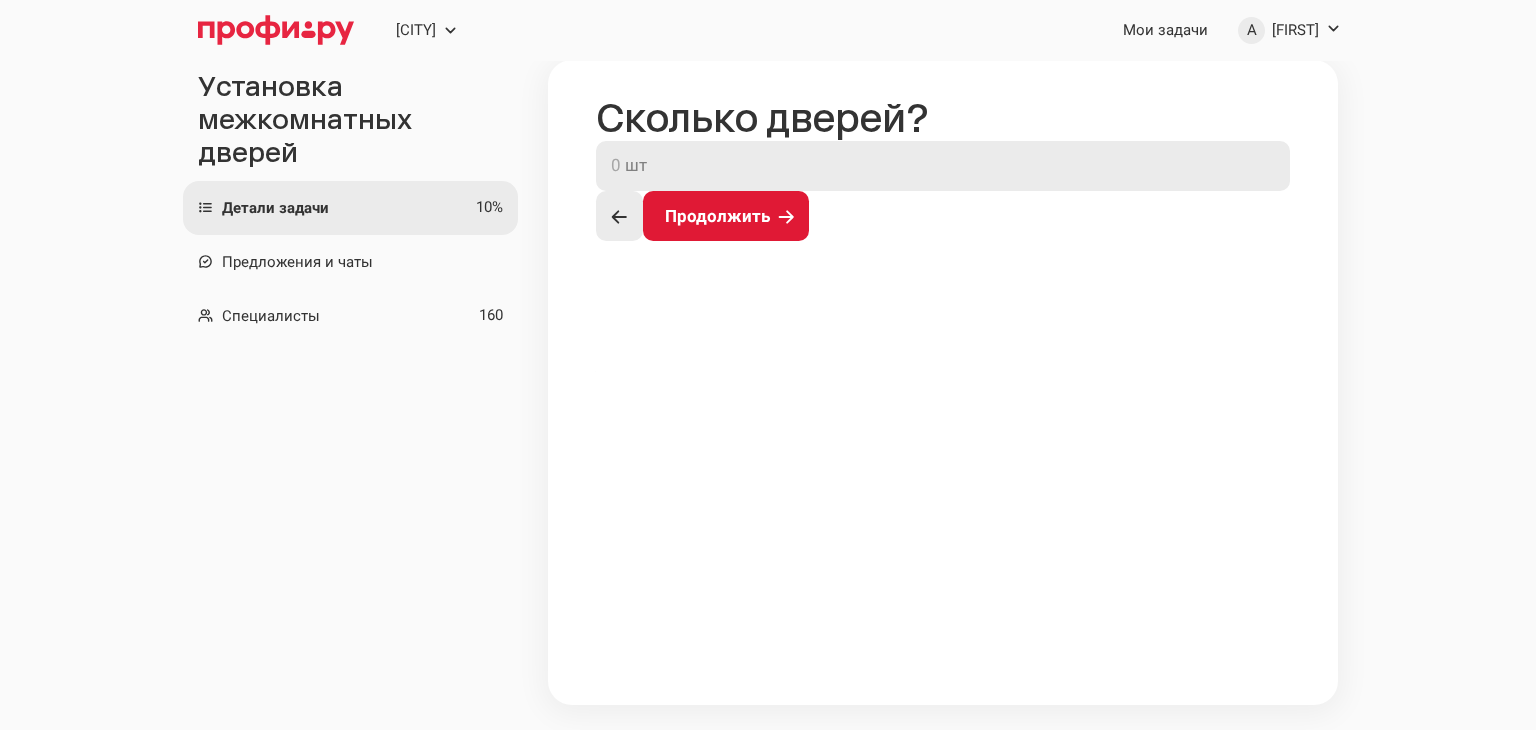 click on "Сколько дверей? 0 шт" at bounding box center [943, 143] 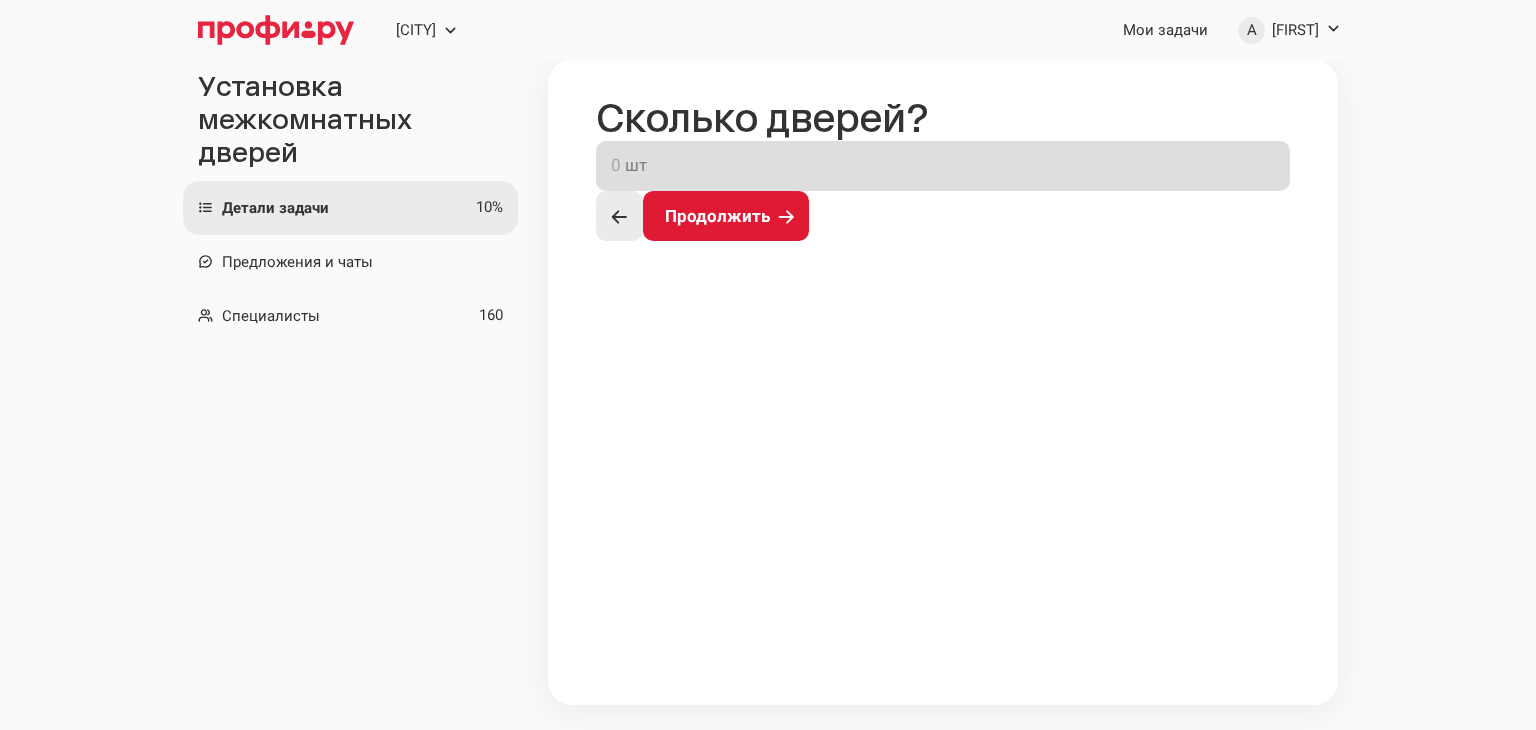 click at bounding box center (930, 165) 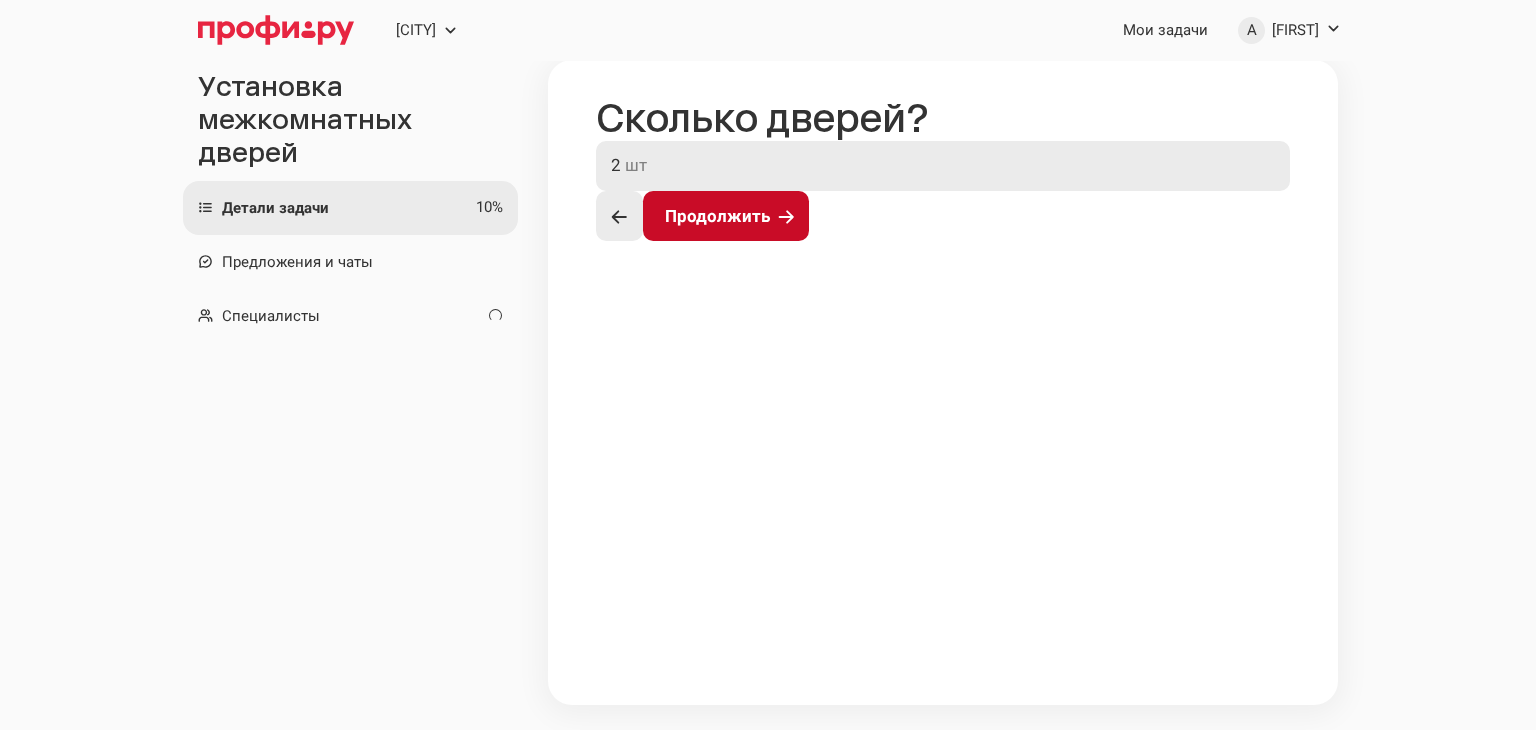 type on "2" 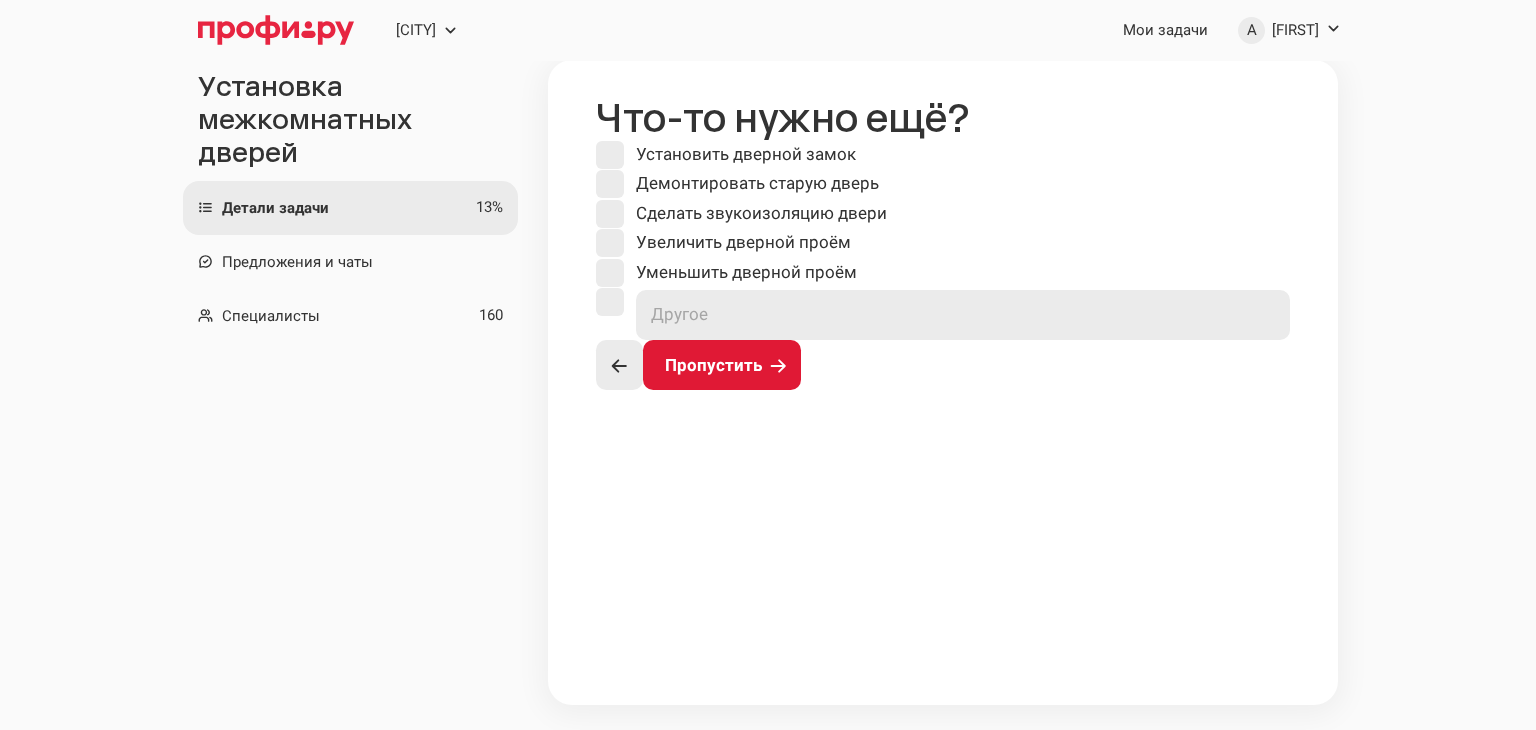 click at bounding box center (610, 302) 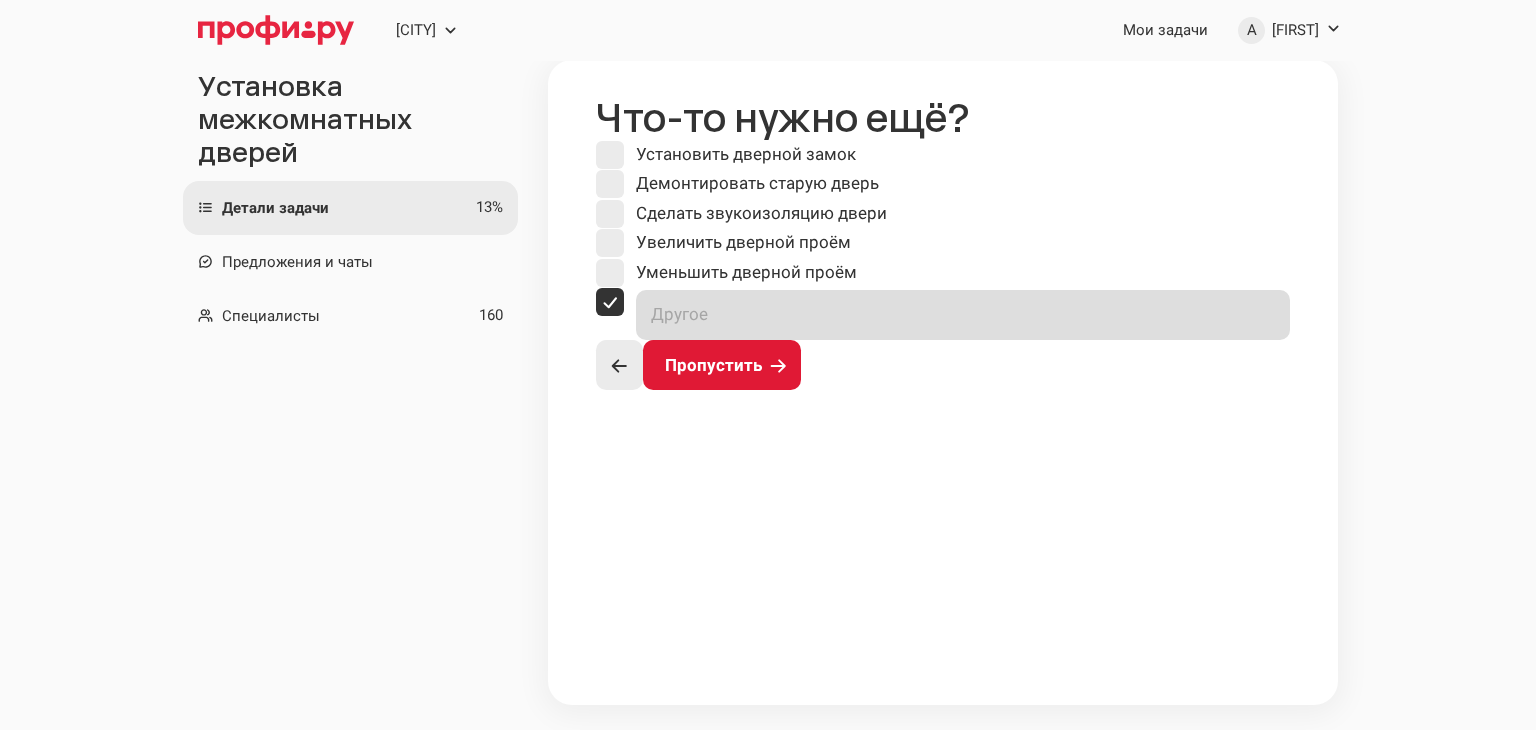click at bounding box center [963, 314] 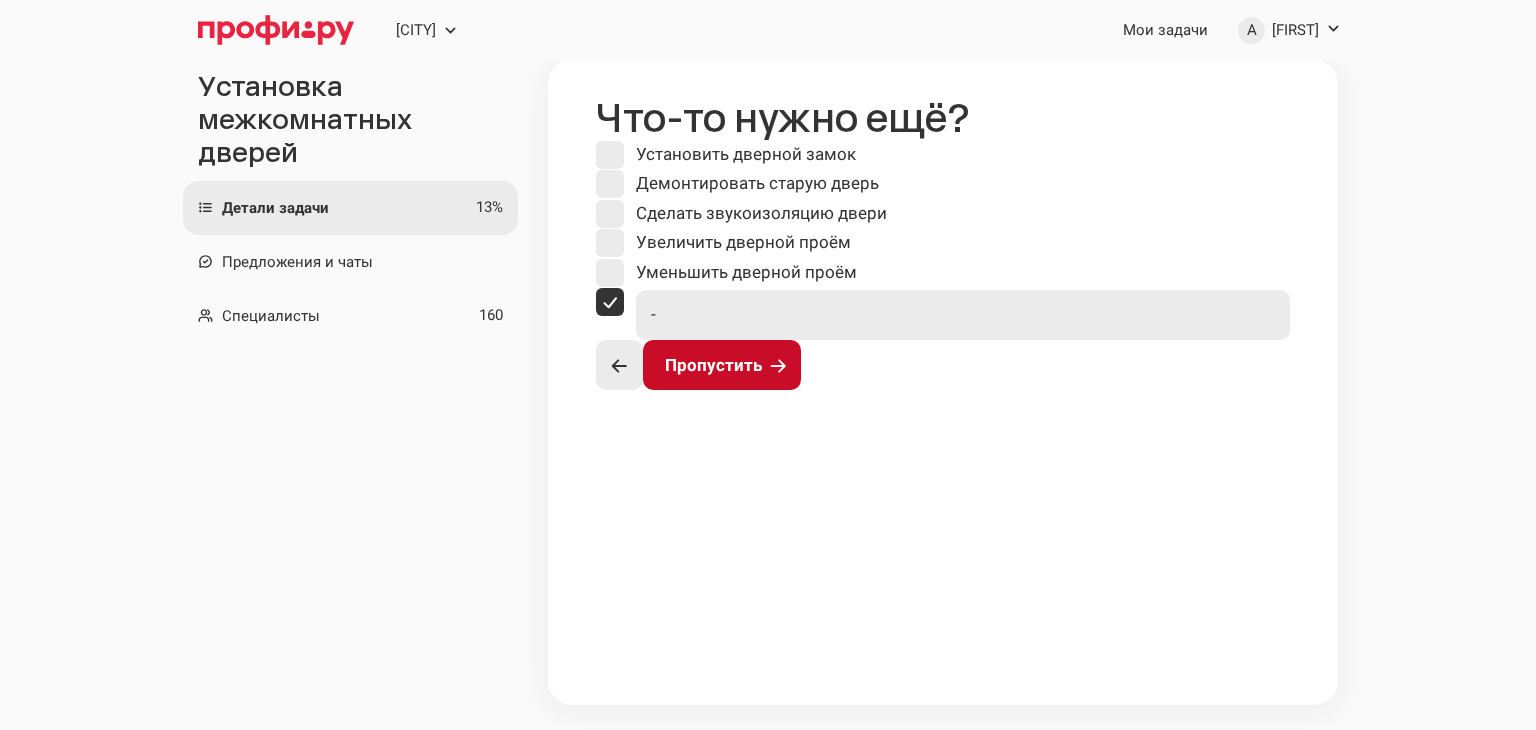 type on "-" 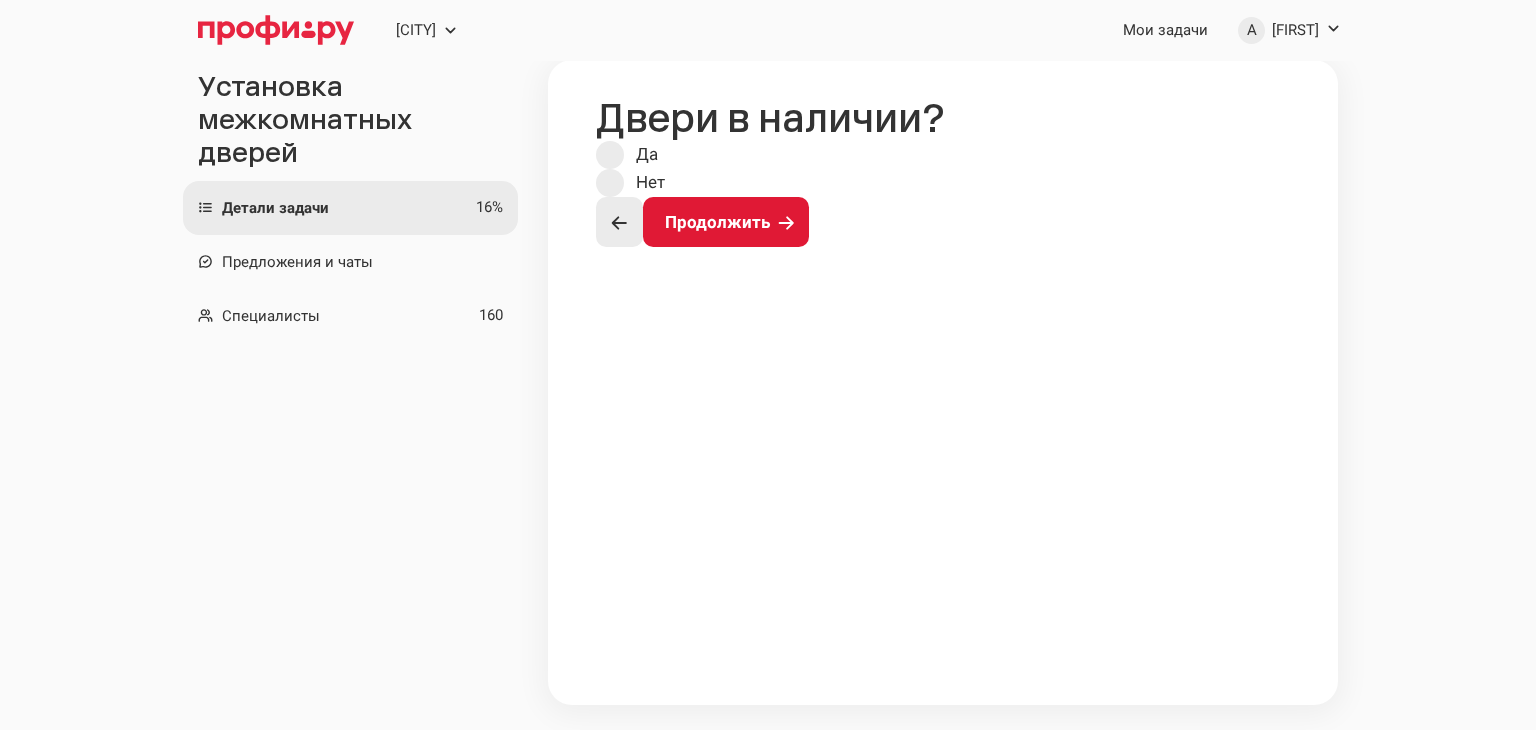 click on "Да" at bounding box center (627, 155) 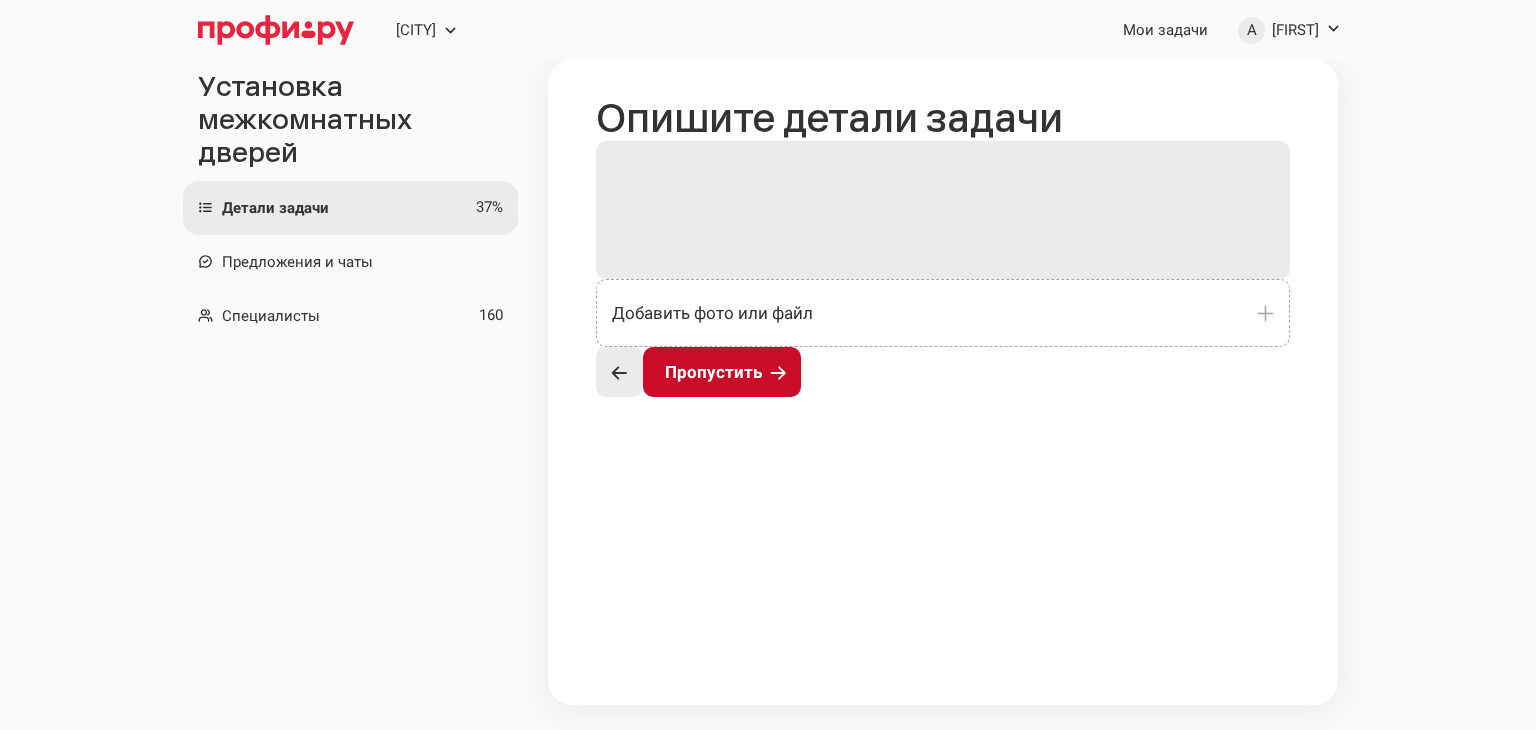 click on "Пропустить" at bounding box center (713, 372) 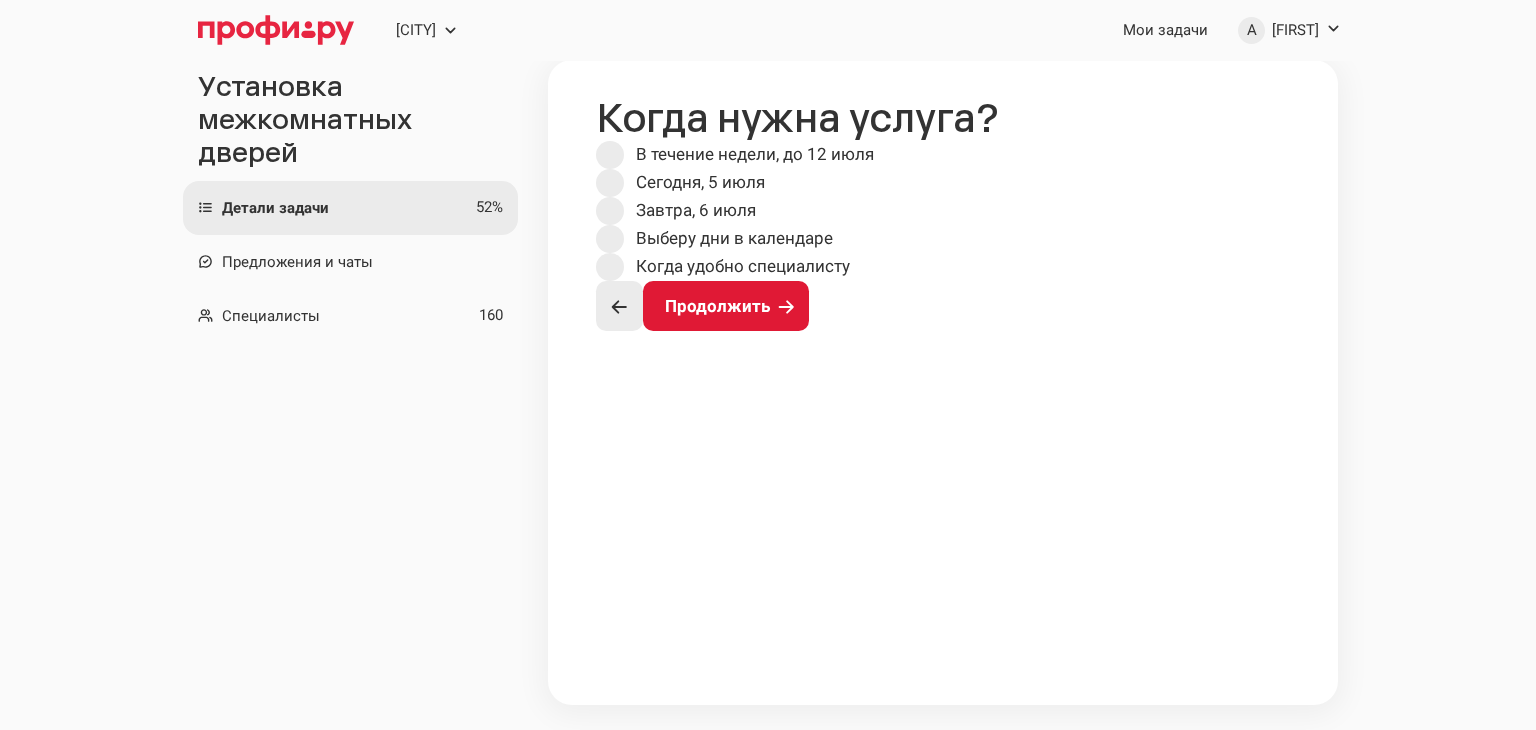 click on "Когда удобно специалисту" at bounding box center (755, 154) 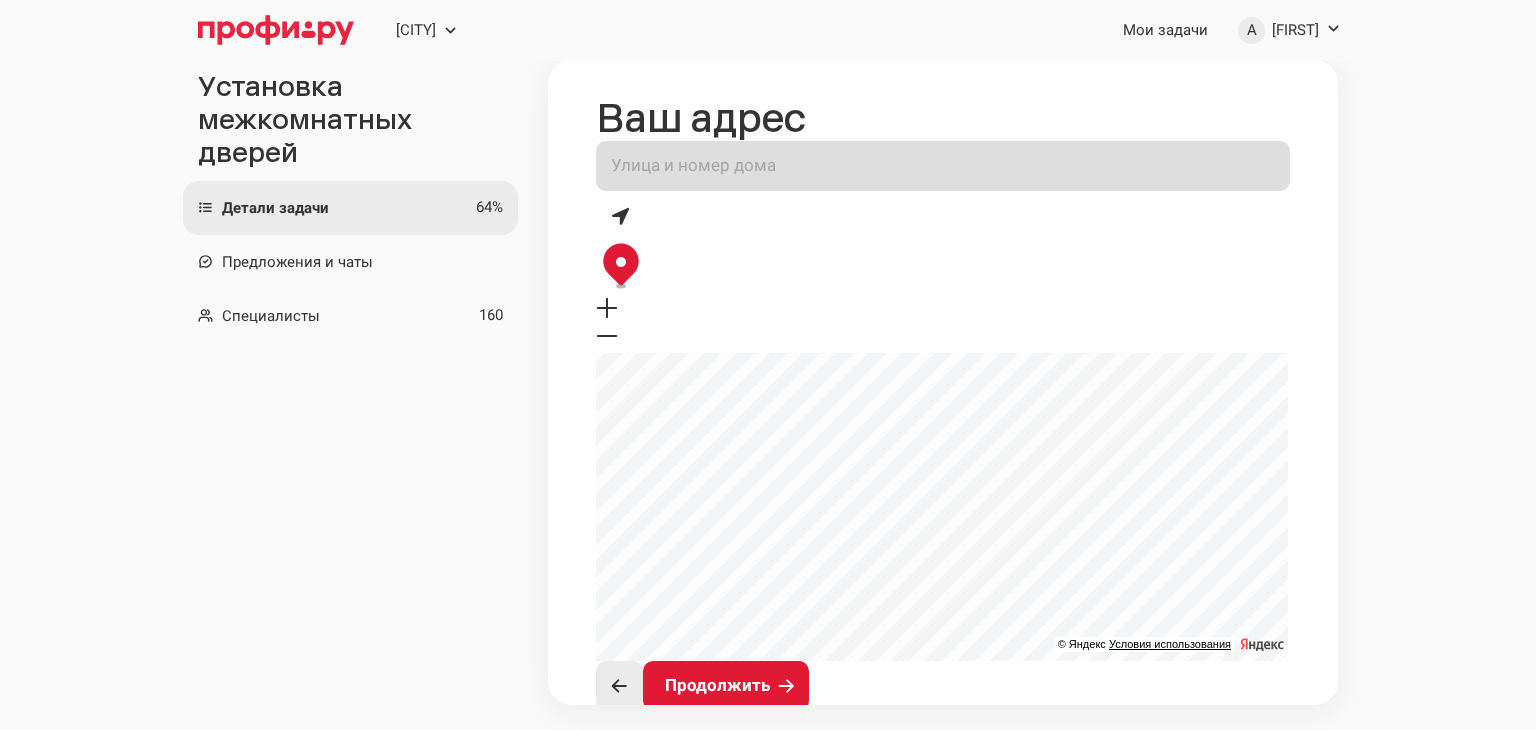 click at bounding box center [943, 165] 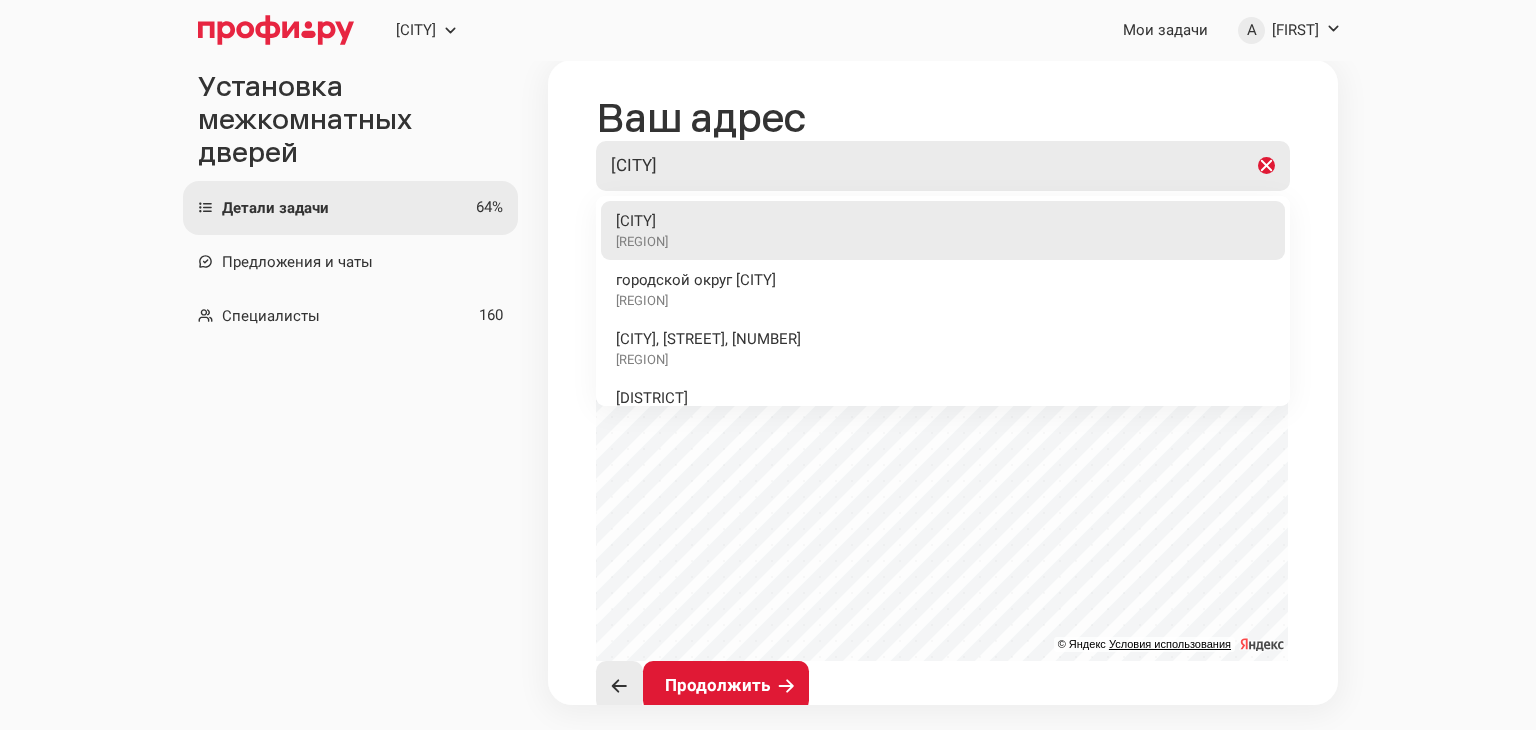click on "Республика Башкортостан" at bounding box center [642, 241] 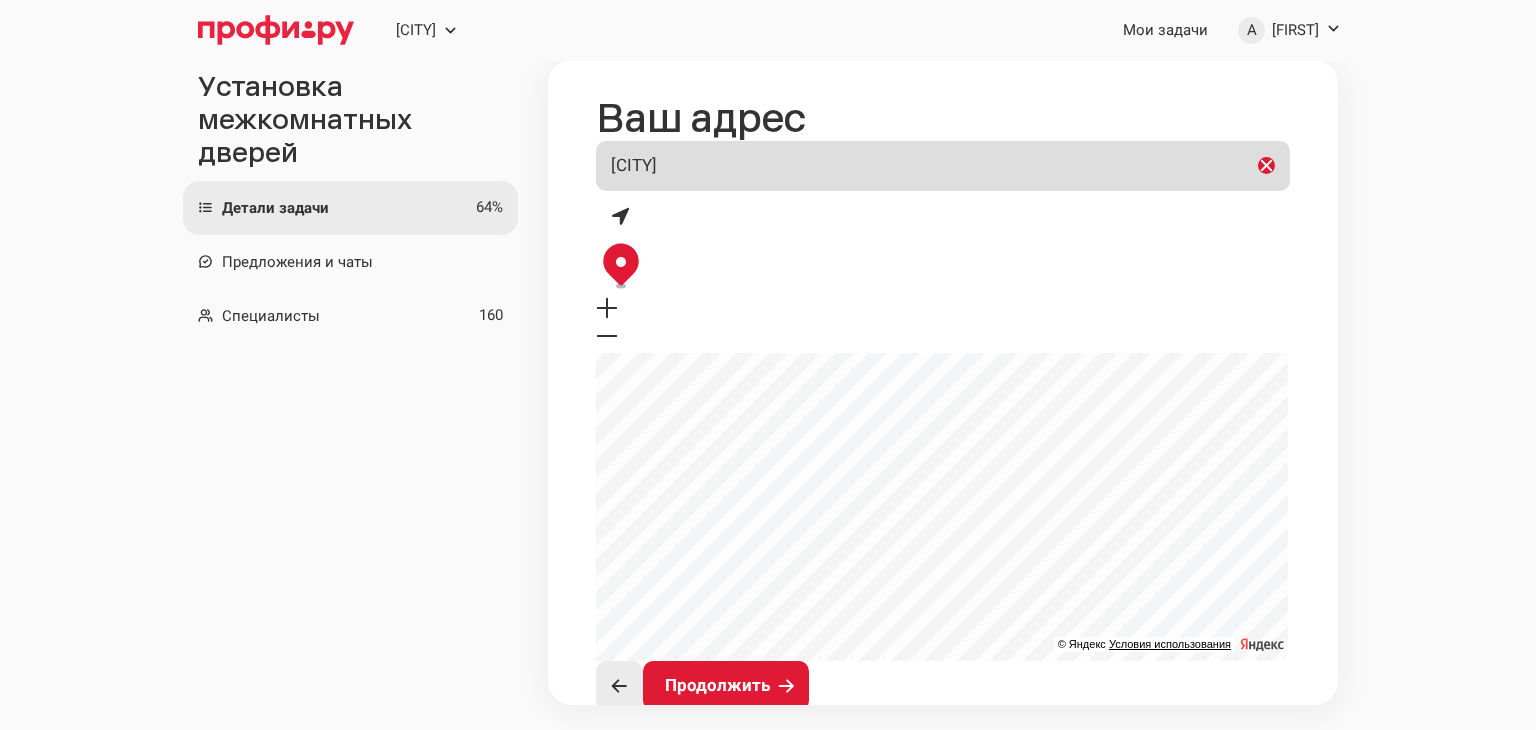 click on "Стерлитамак" at bounding box center [931, 165] 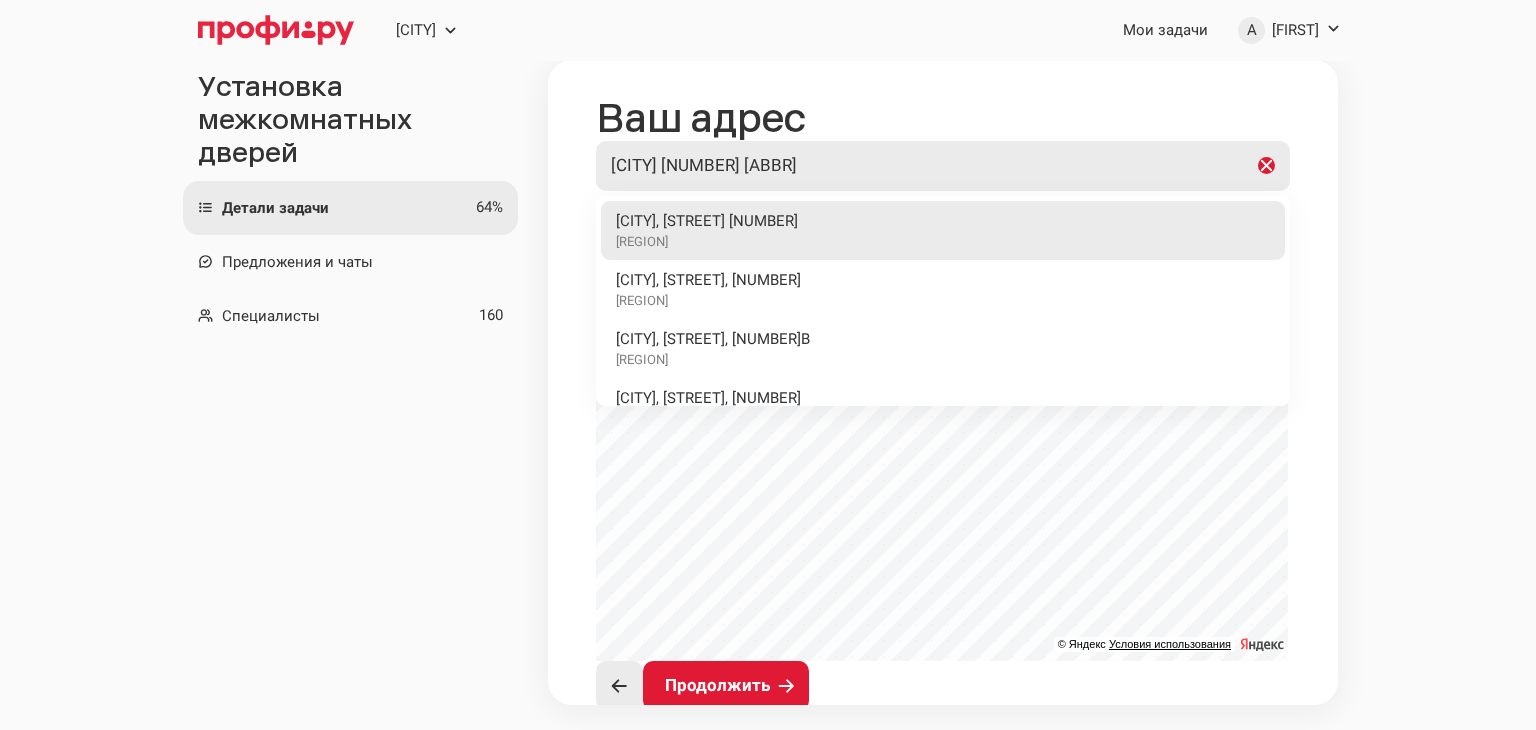type on "Стерлитамак 23 мая" 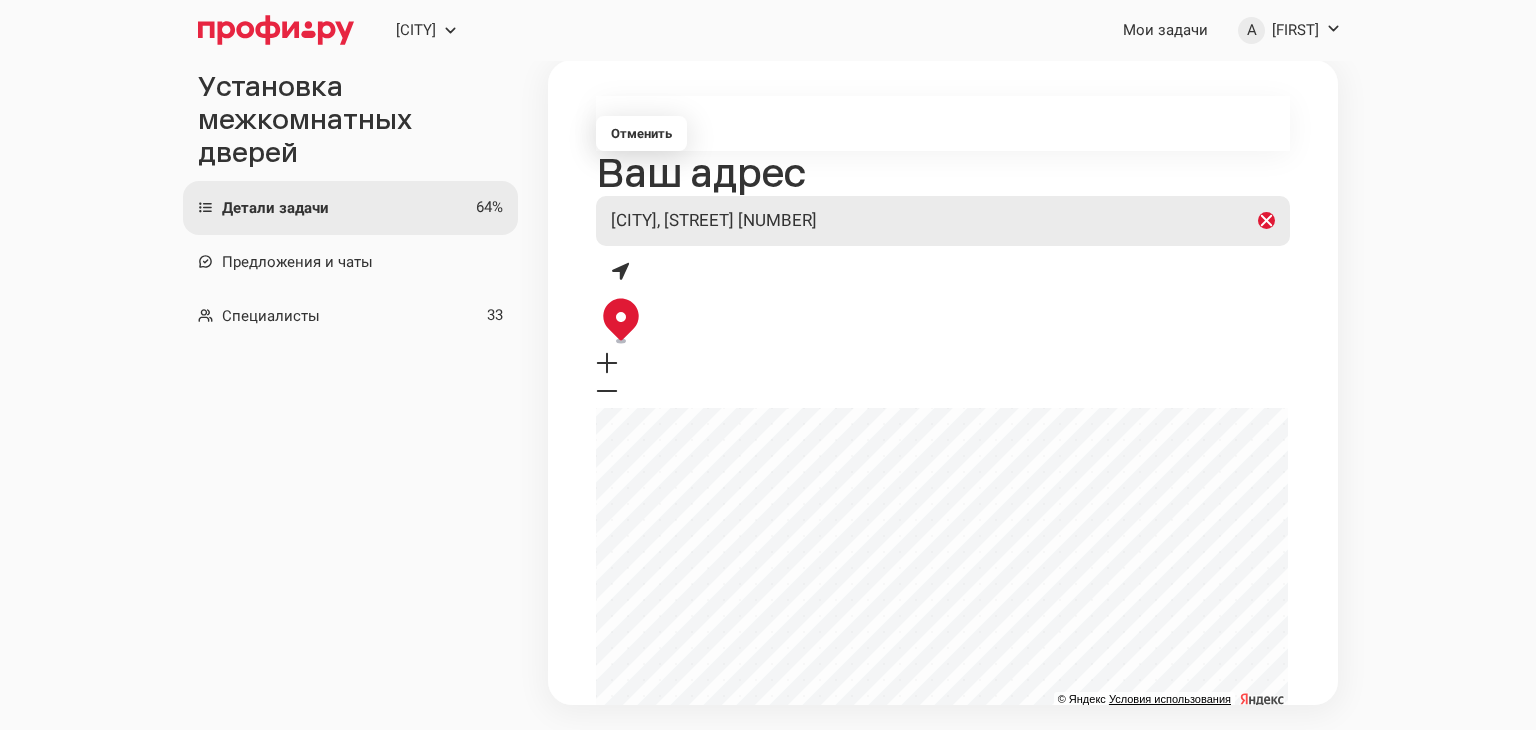 click on "Продолжить" at bounding box center [726, 741] 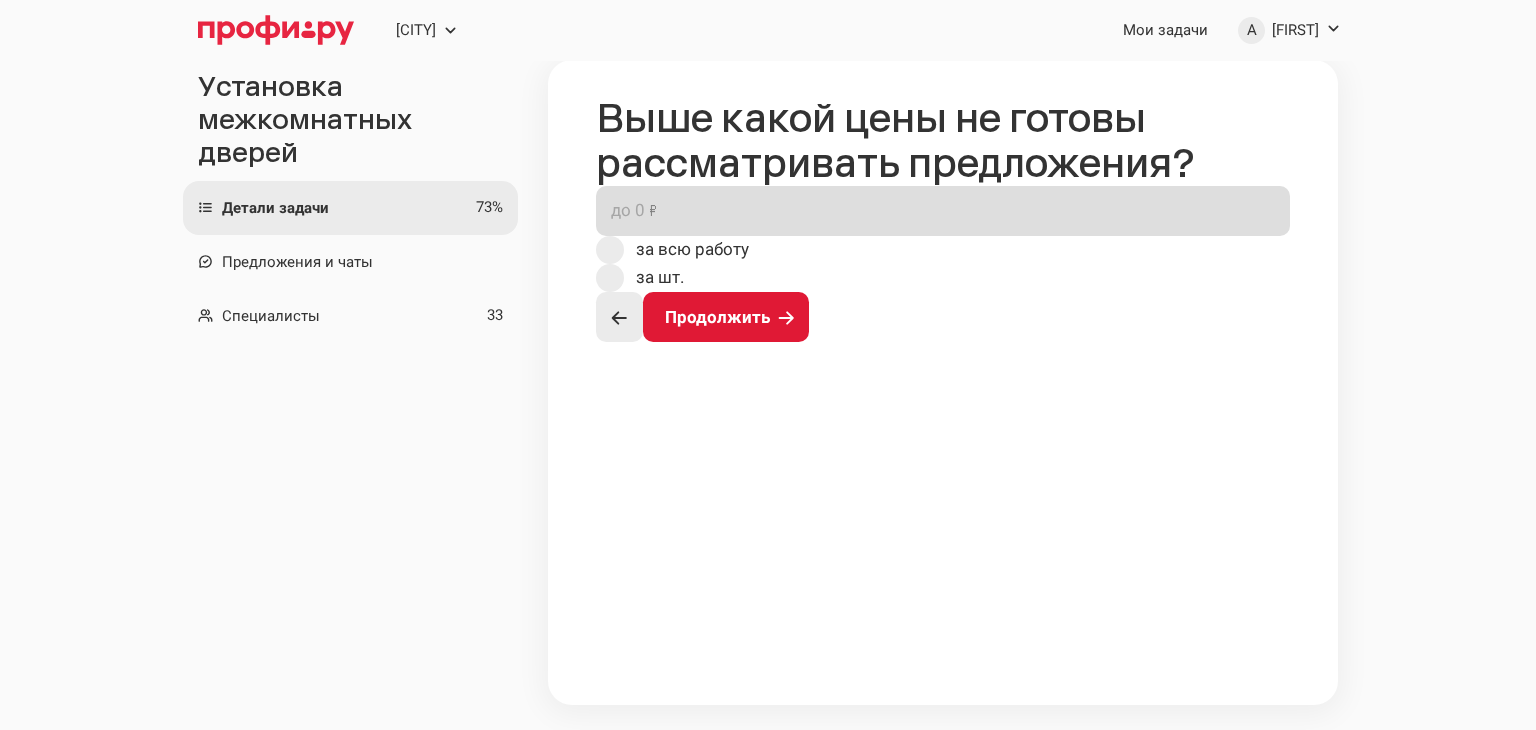 click at bounding box center [936, 210] 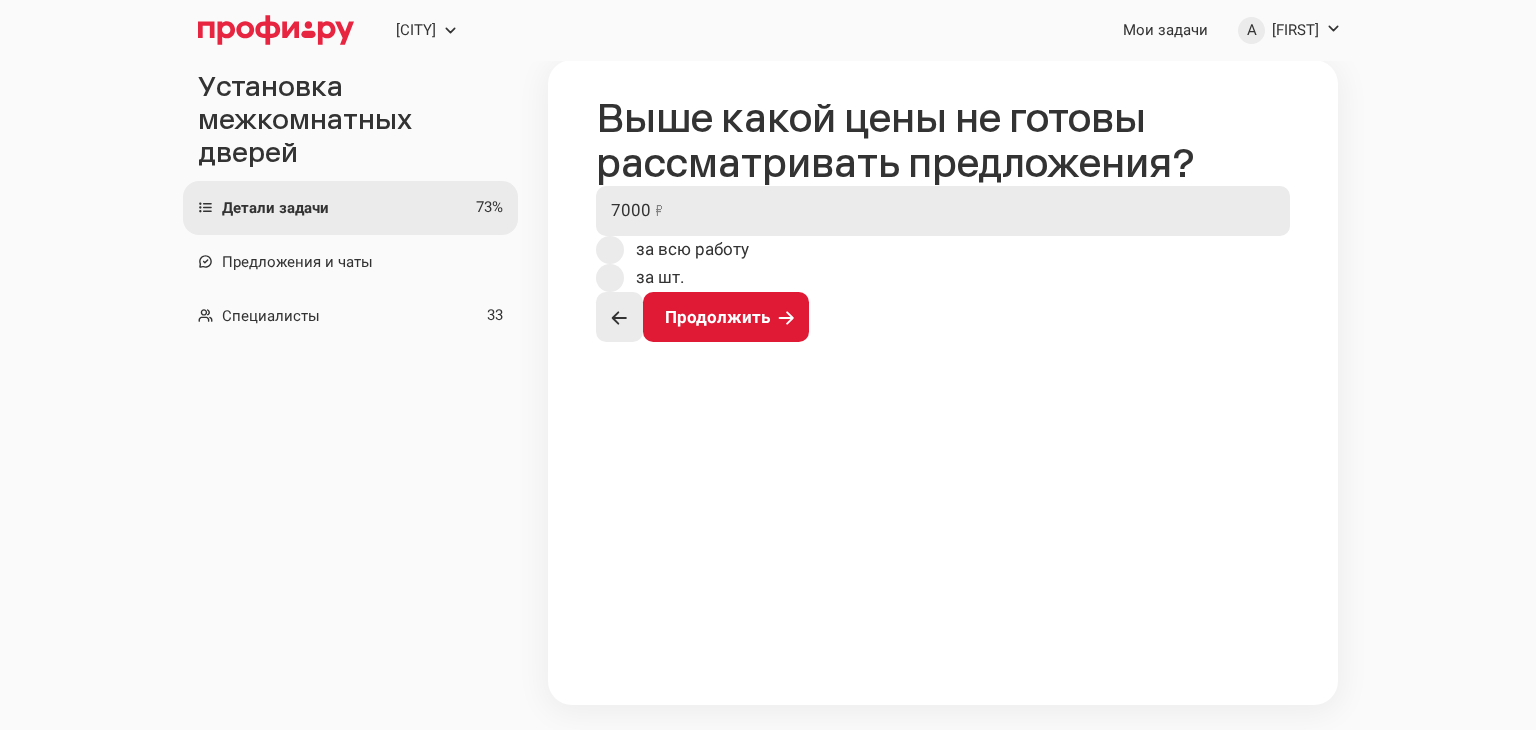 type on "7000" 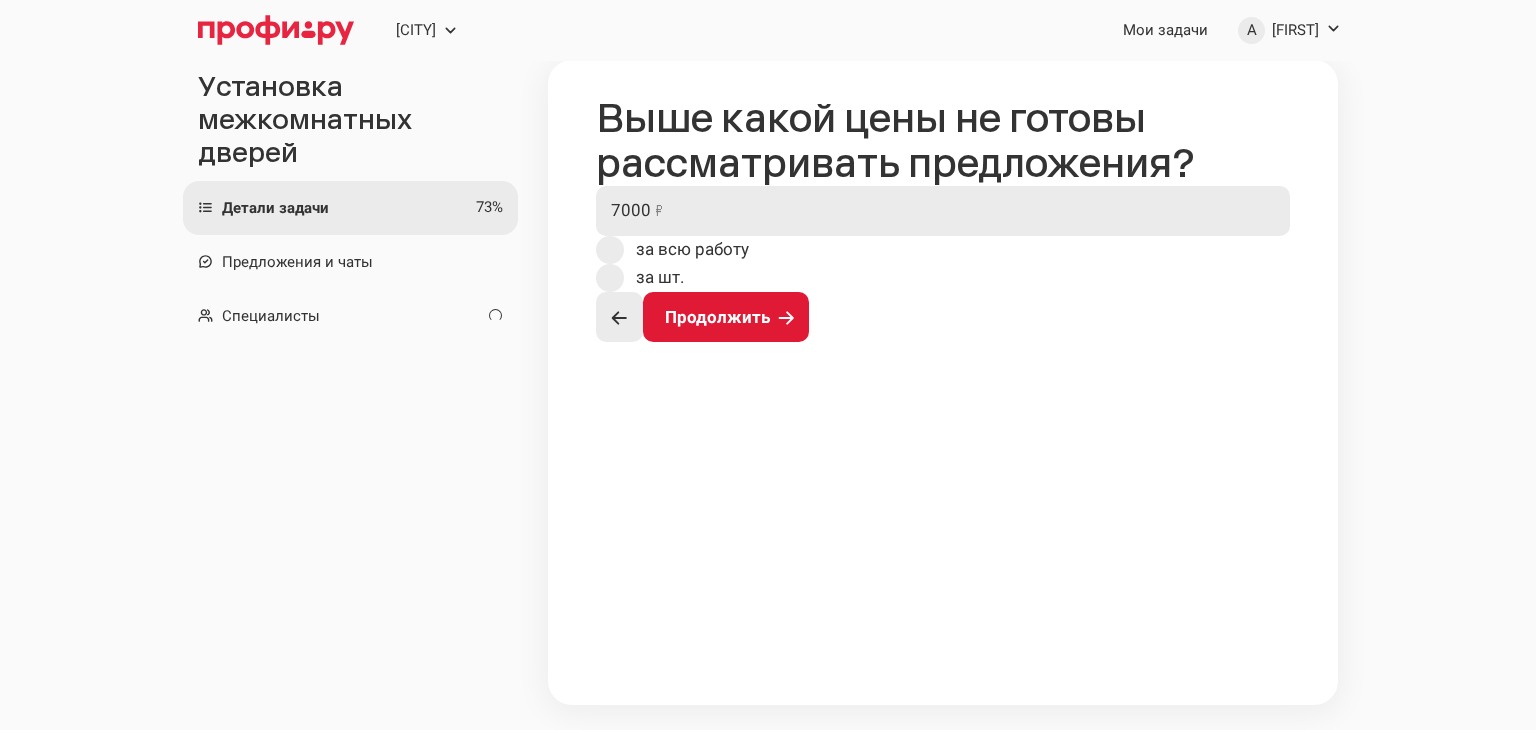 click on "за всю работу" at bounding box center (692, 249) 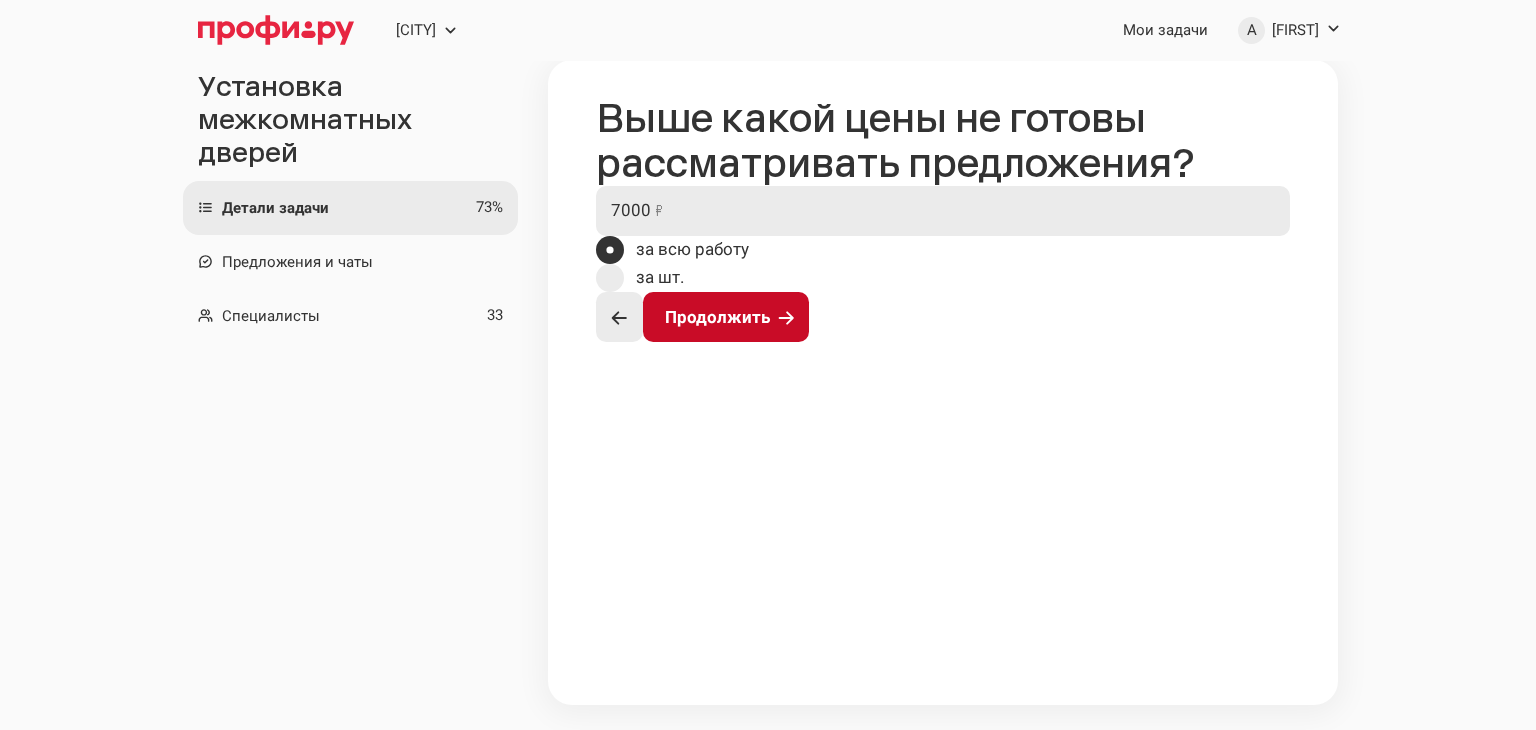 click on "Продолжить" at bounding box center (726, 317) 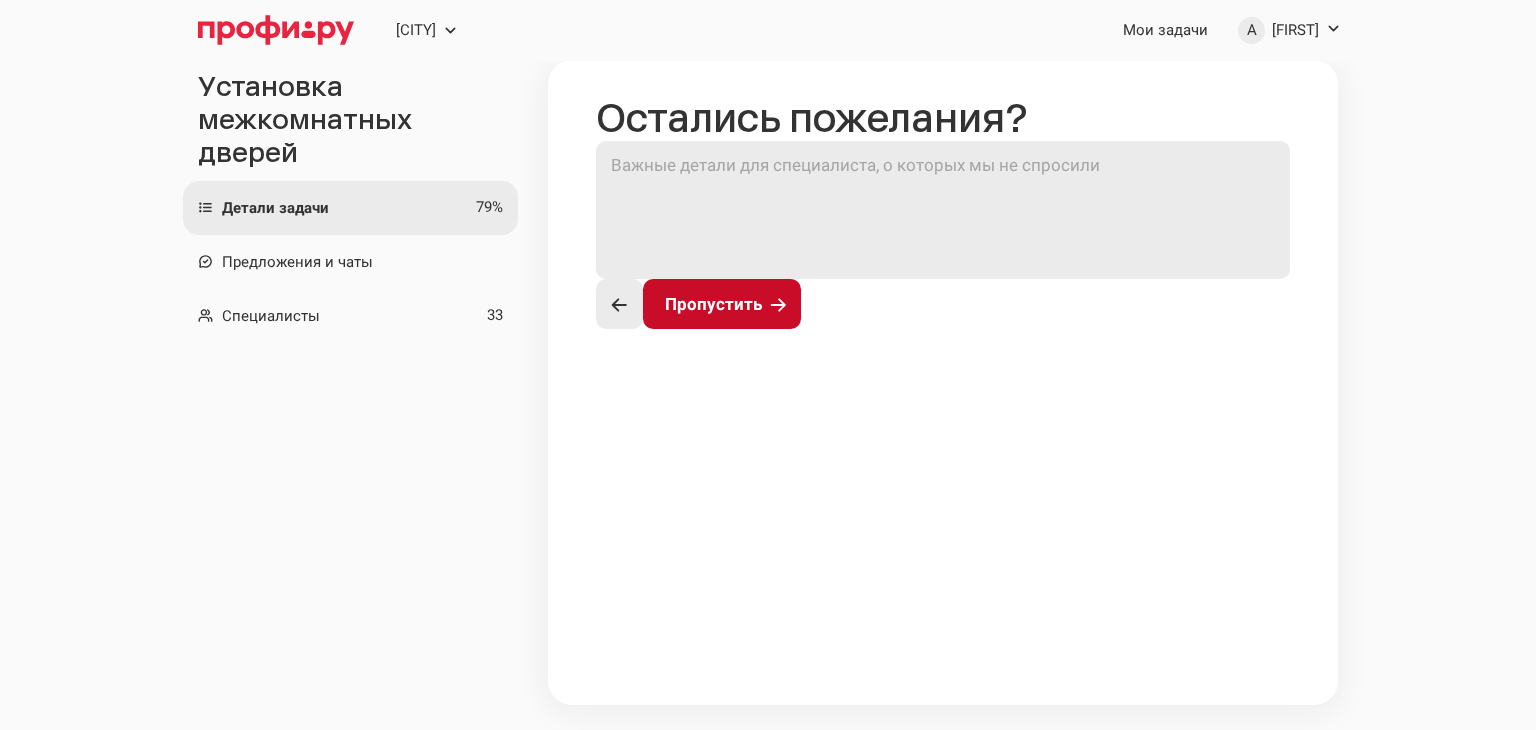 click on "Пропустить" at bounding box center [722, 304] 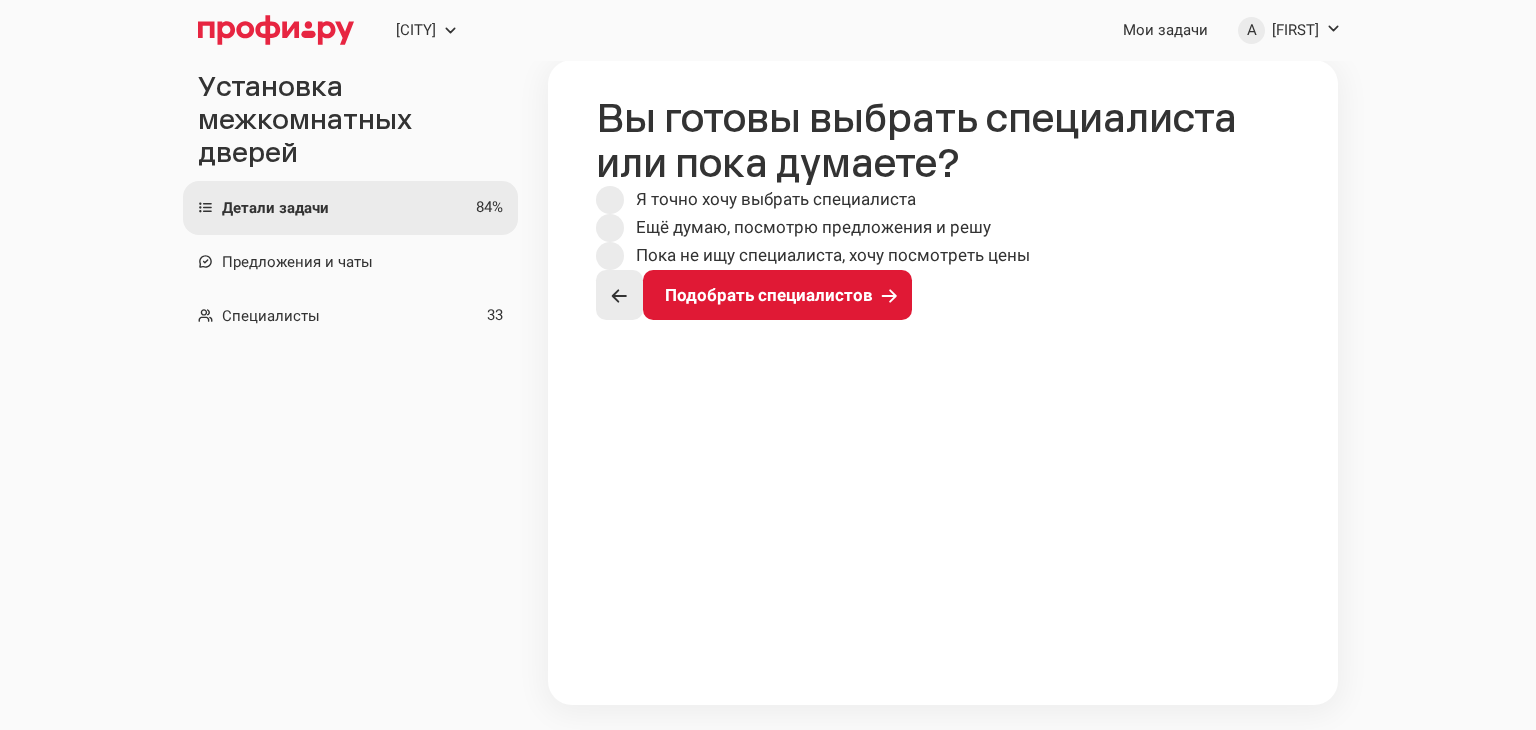 click on "Я точно хочу выбрать специалиста" at bounding box center [776, 199] 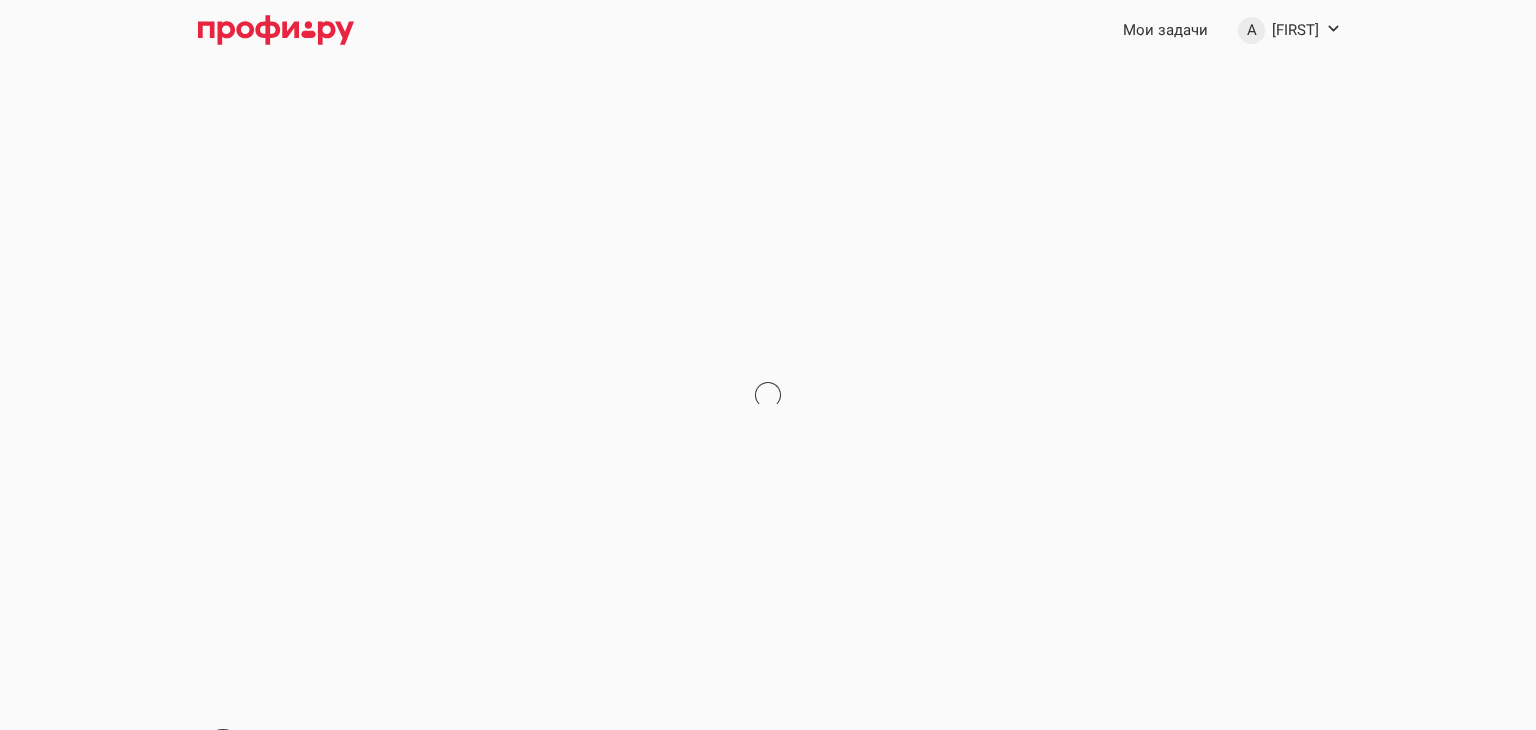 scroll, scrollTop: 0, scrollLeft: 0, axis: both 